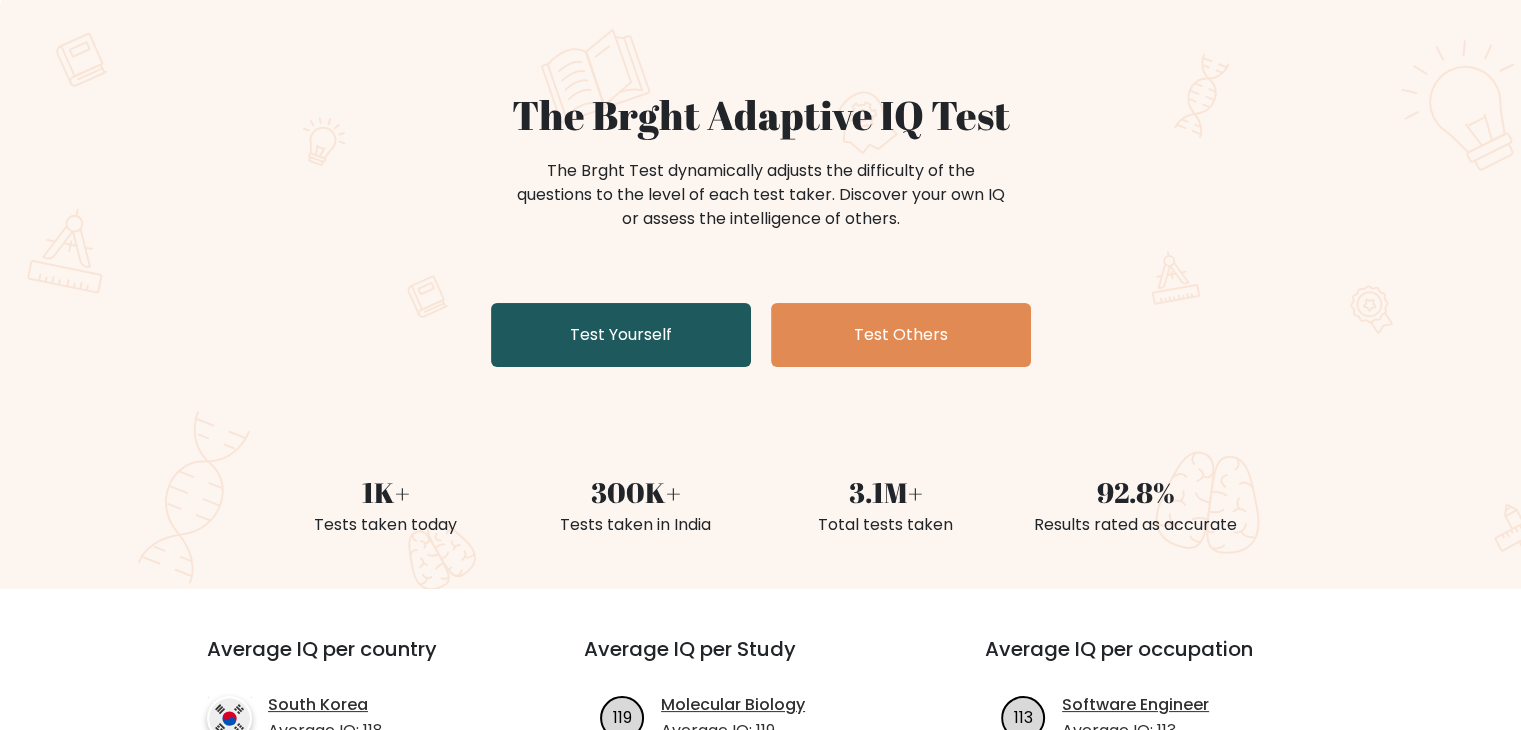 scroll, scrollTop: 116, scrollLeft: 0, axis: vertical 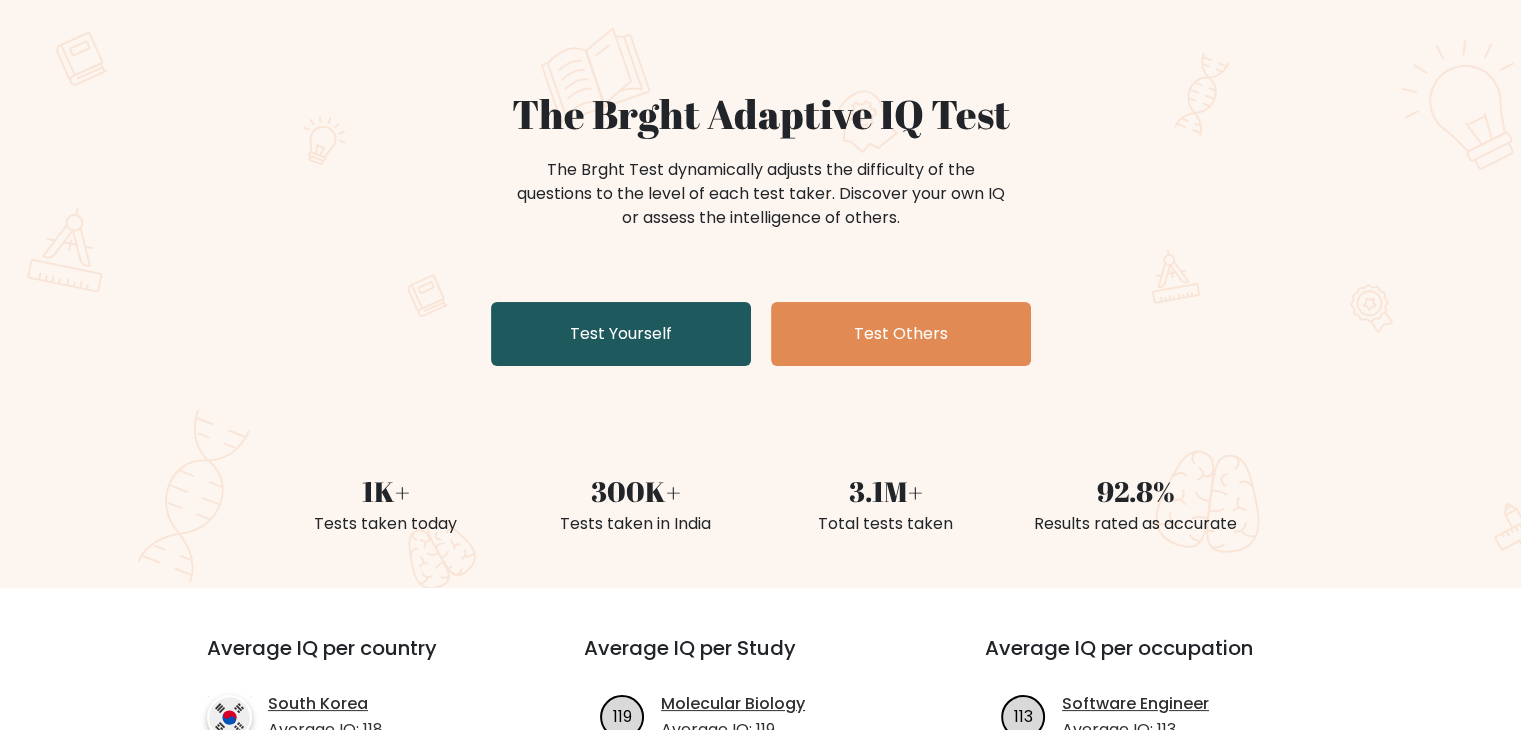 click on "Test Yourself" at bounding box center [621, 334] 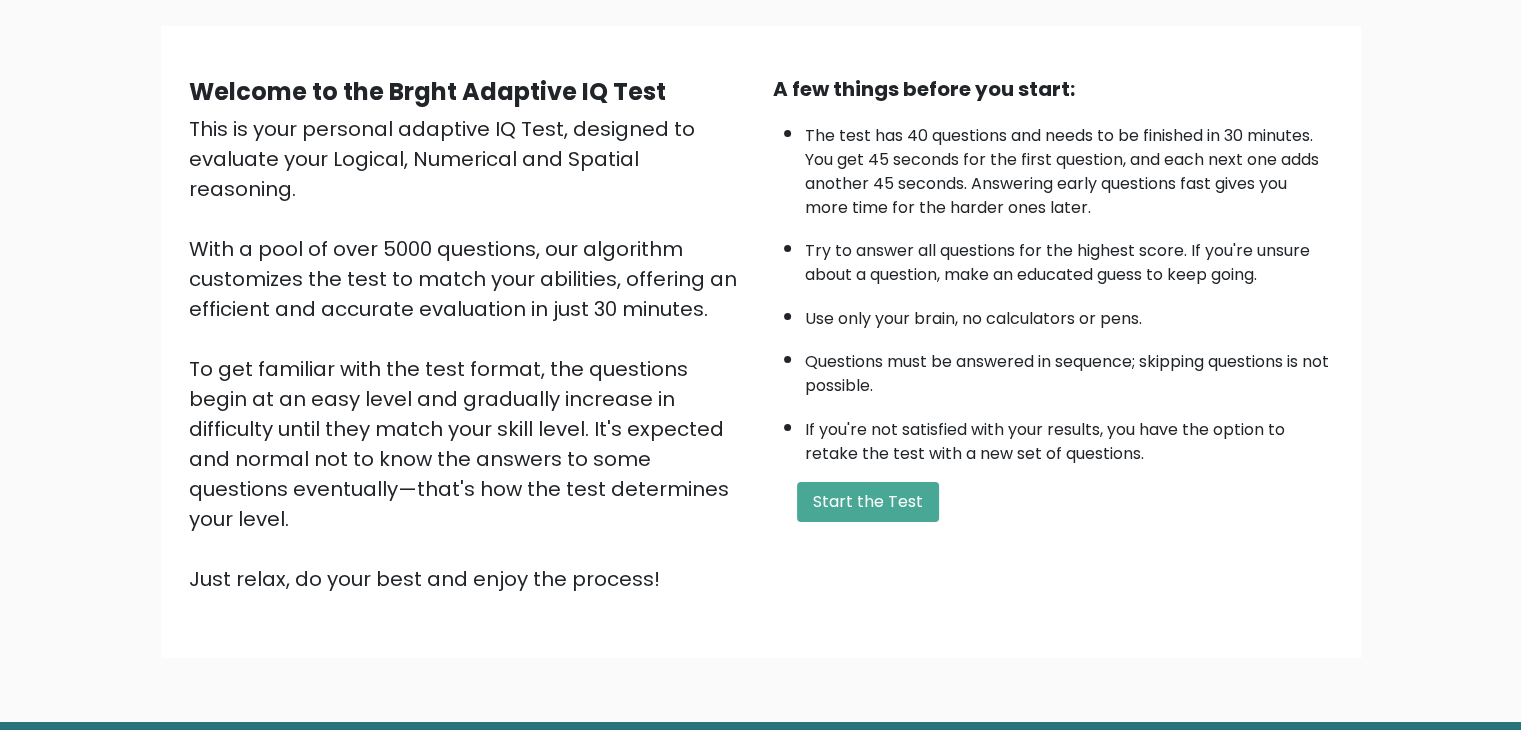 scroll, scrollTop: 140, scrollLeft: 0, axis: vertical 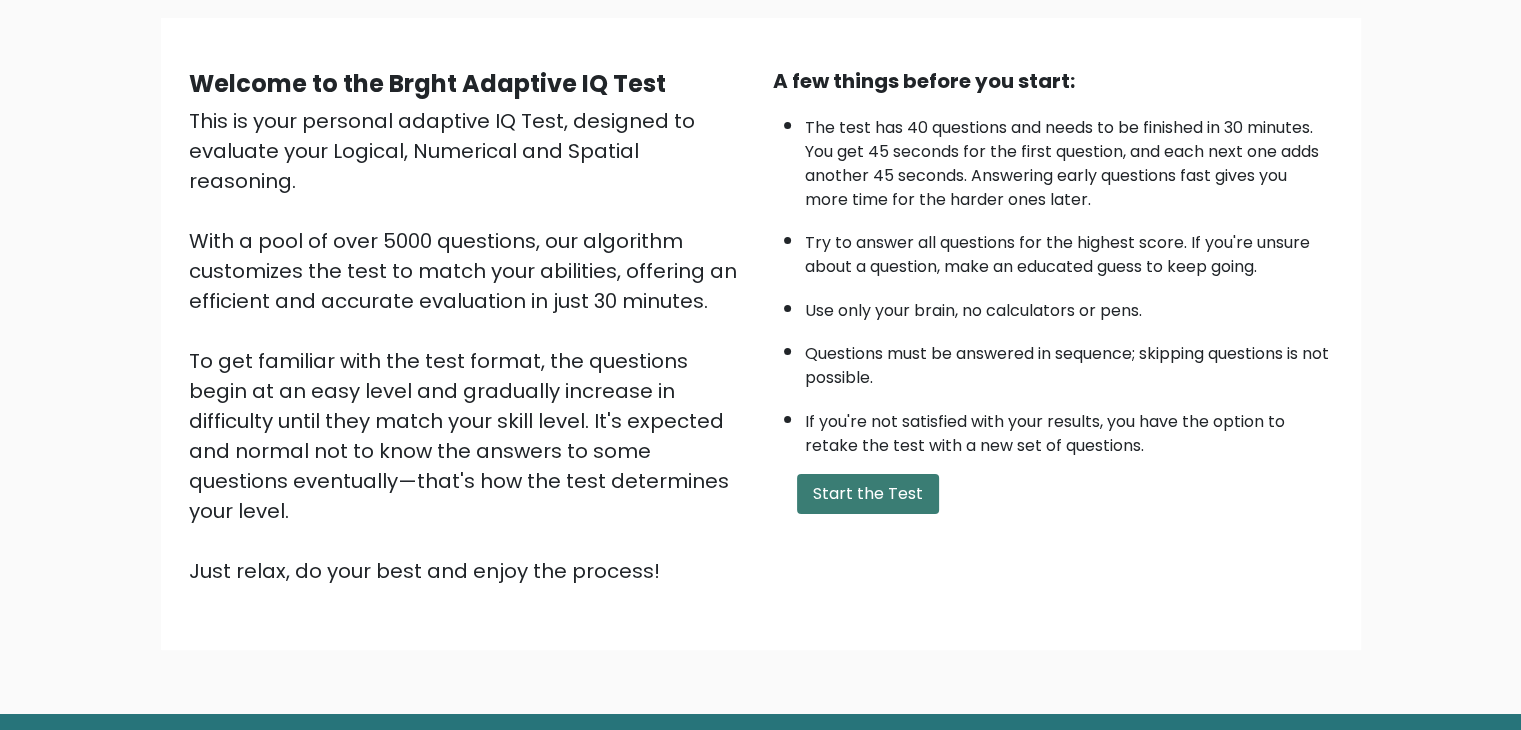 click on "Start the Test" at bounding box center [868, 494] 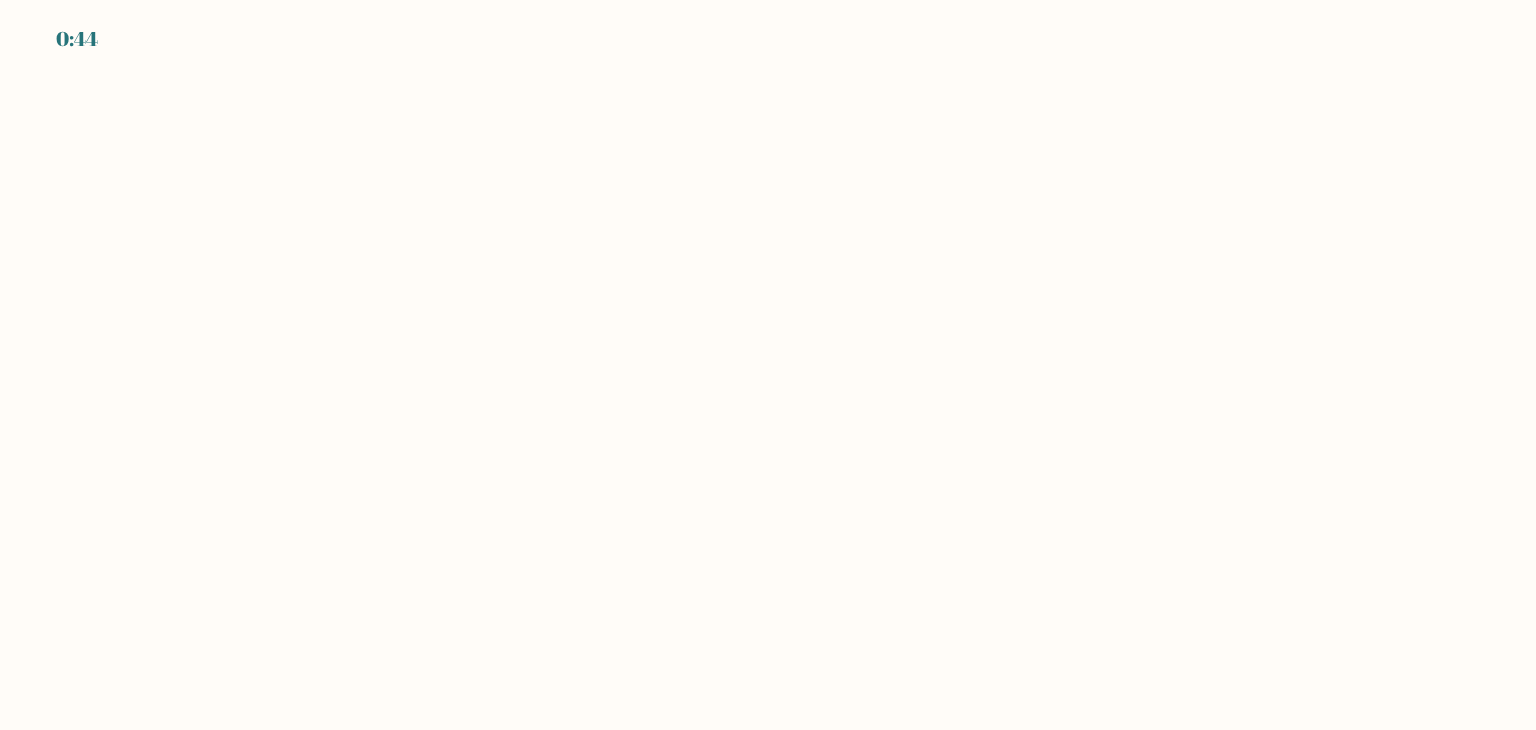 scroll, scrollTop: 0, scrollLeft: 0, axis: both 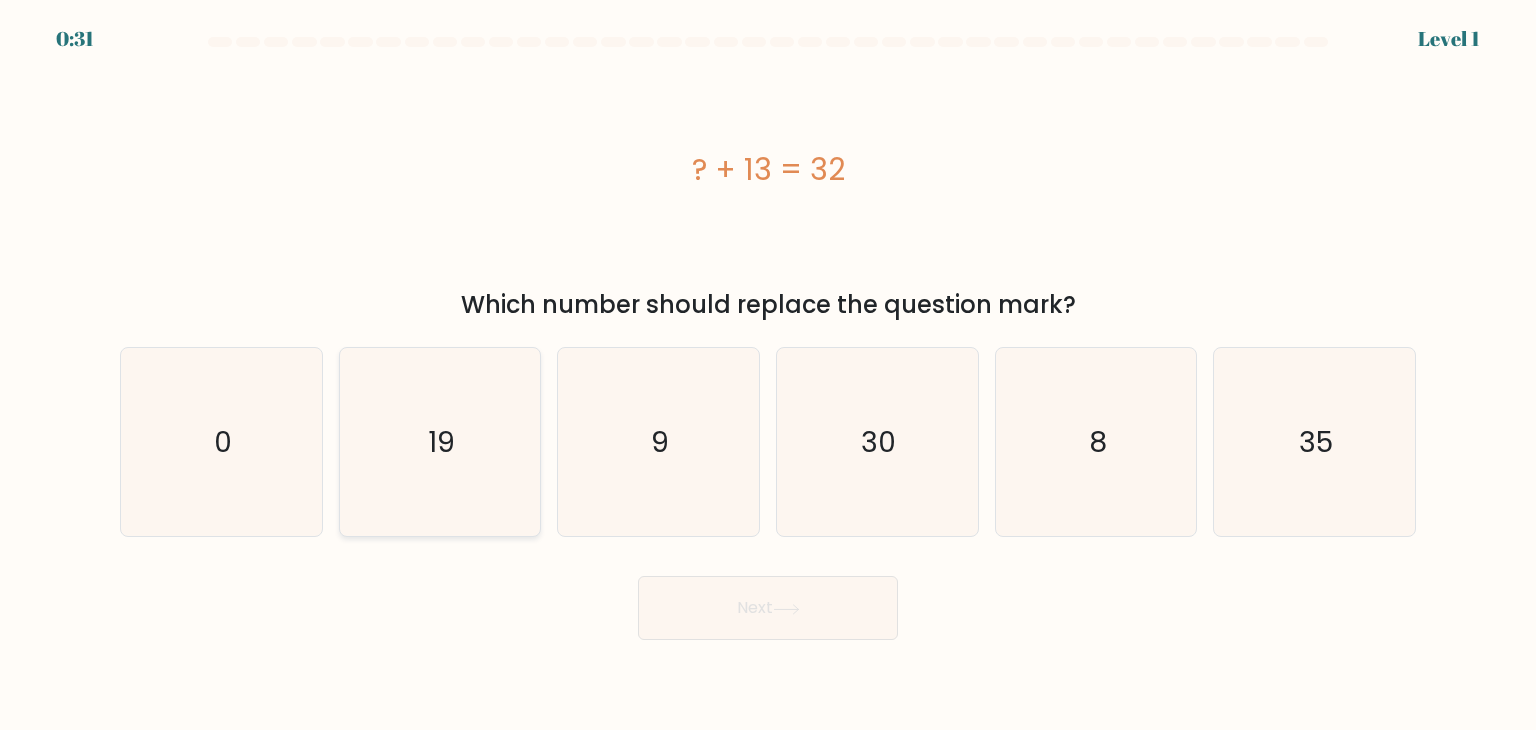 click on "19" at bounding box center (440, 442) 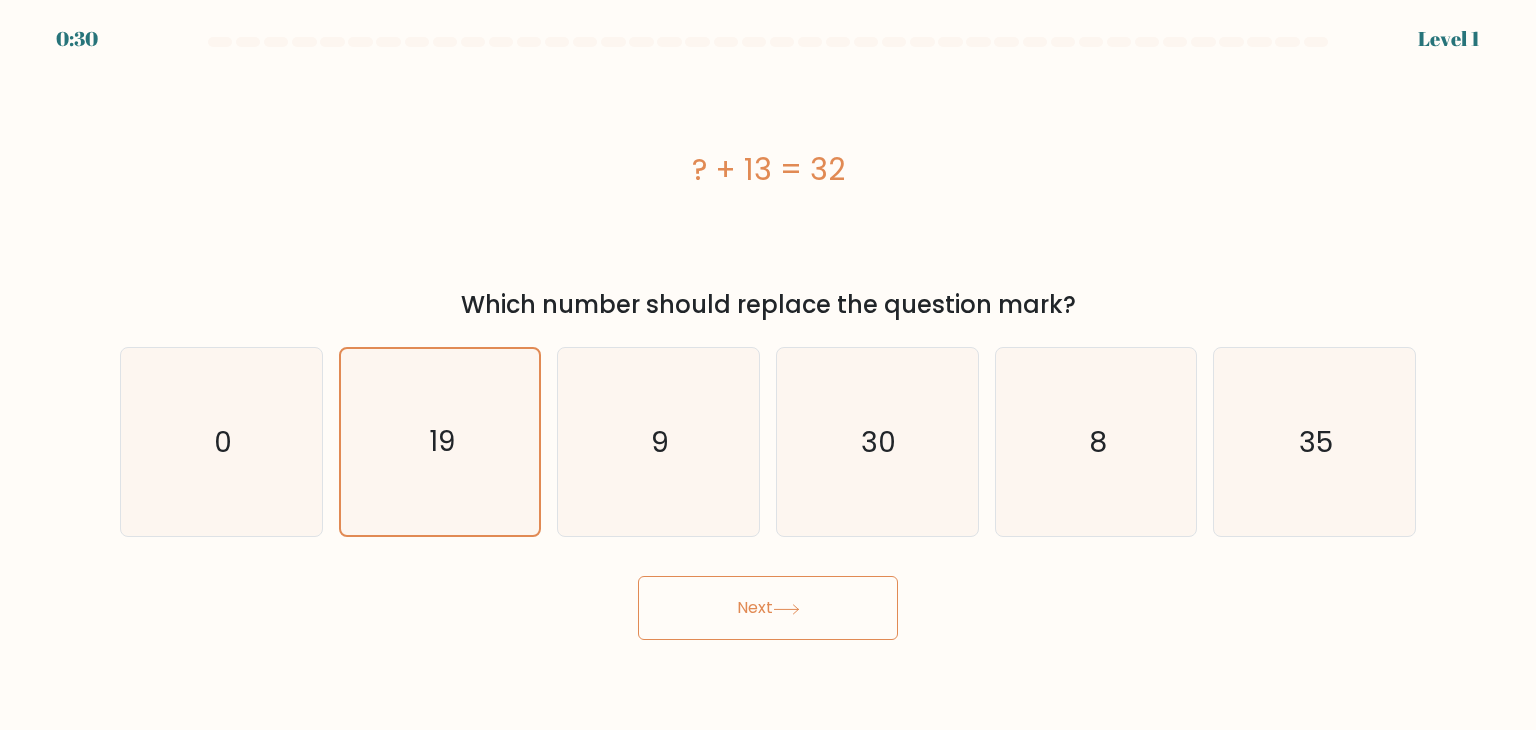 click on "Next" at bounding box center [768, 608] 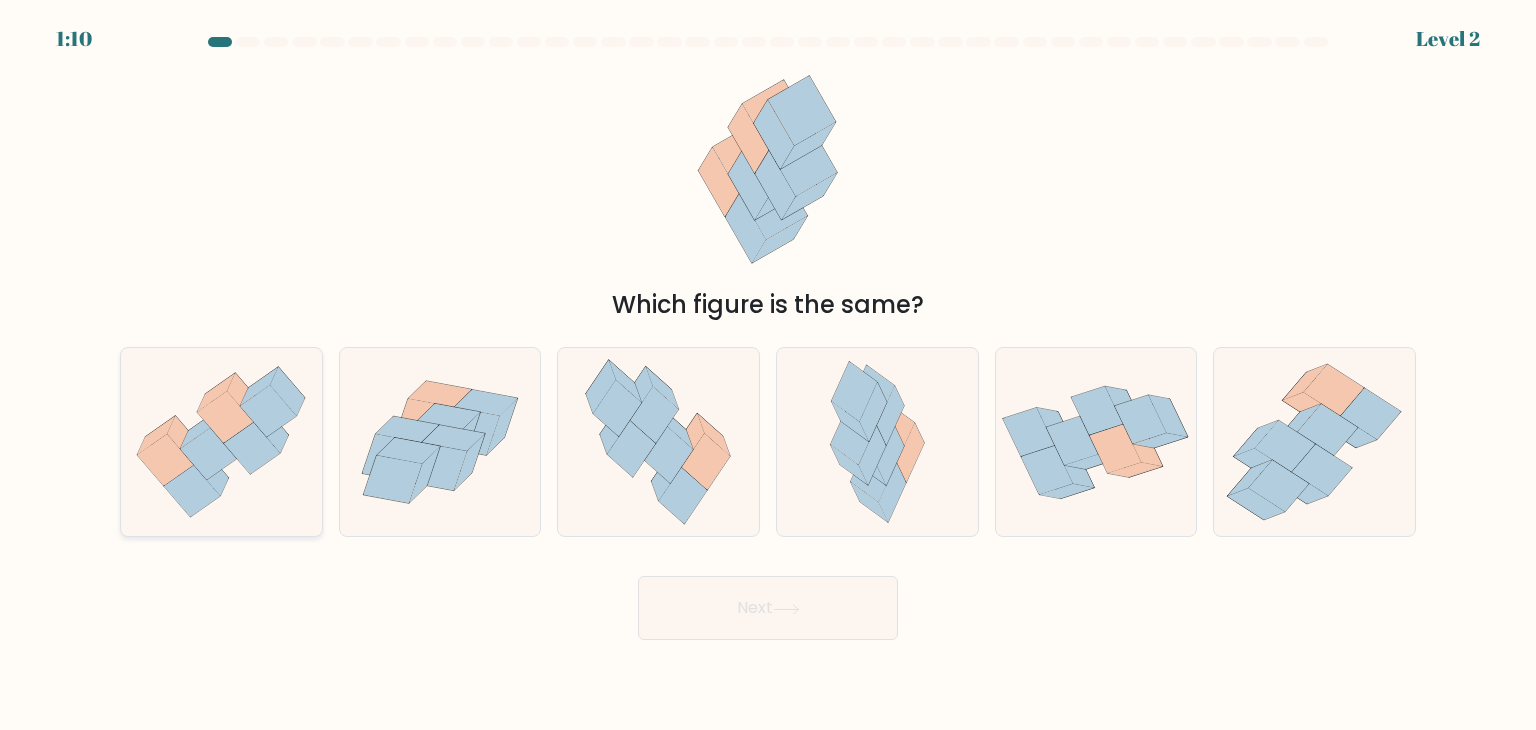 click at bounding box center (252, 449) 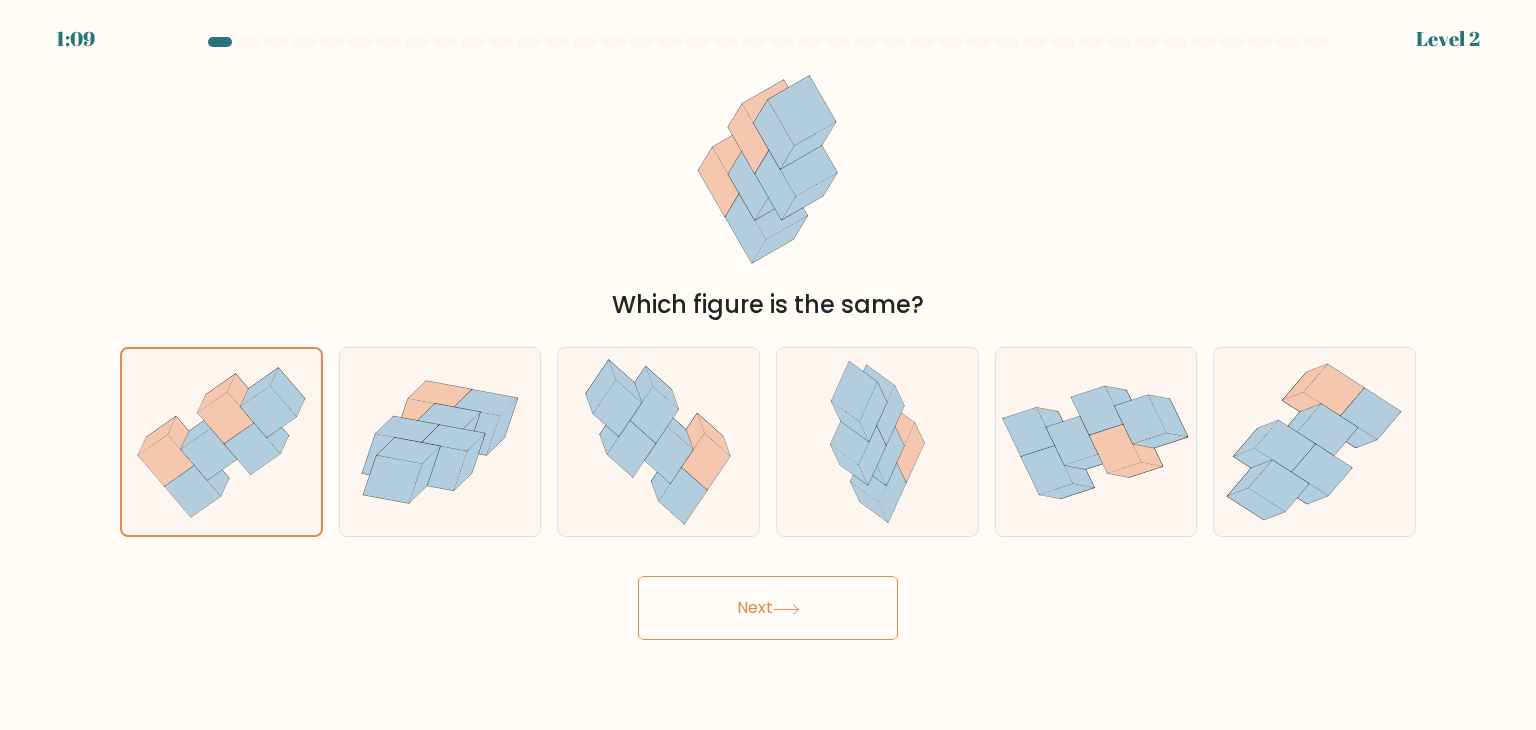 click on "Next" at bounding box center (768, 608) 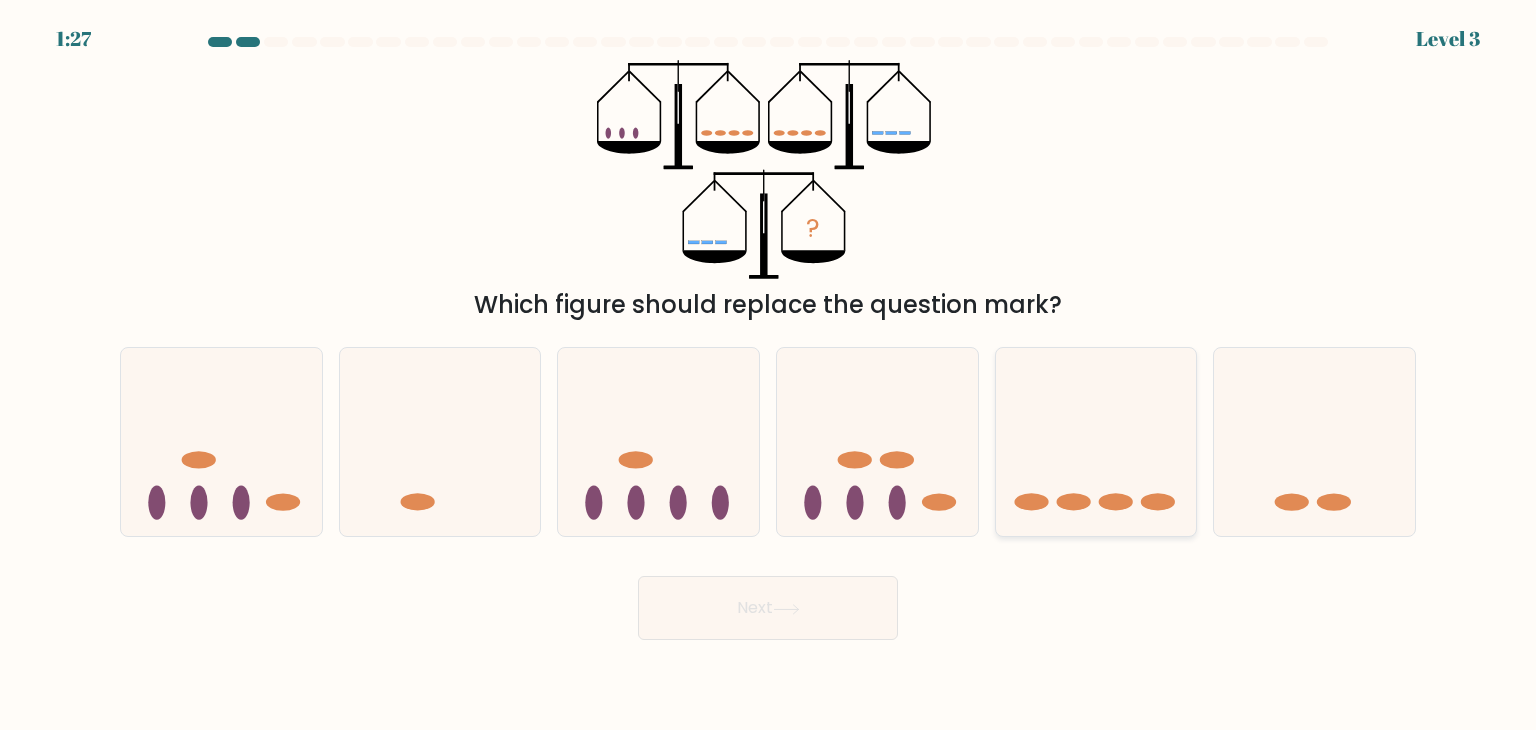 click at bounding box center (1096, 442) 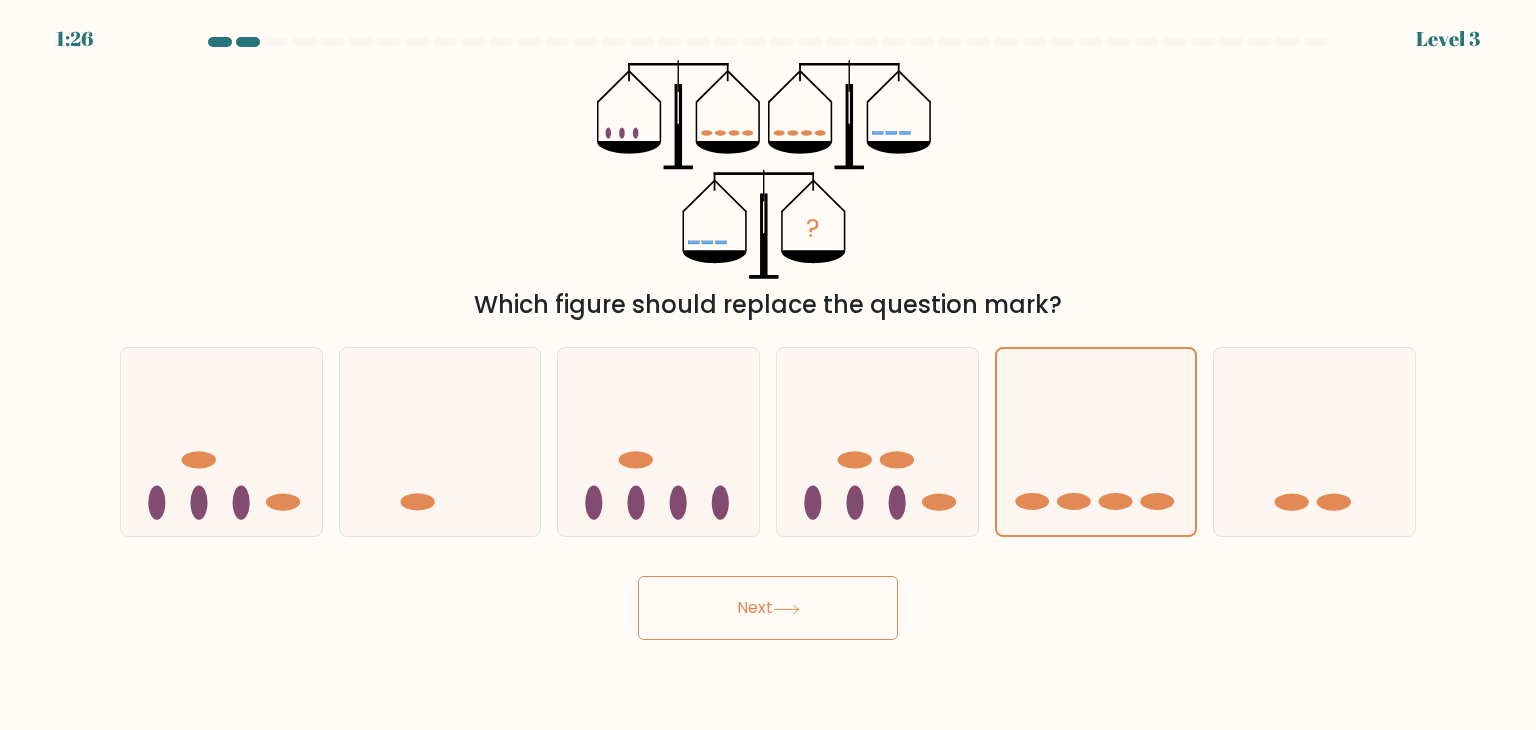 click on "Next" at bounding box center (768, 608) 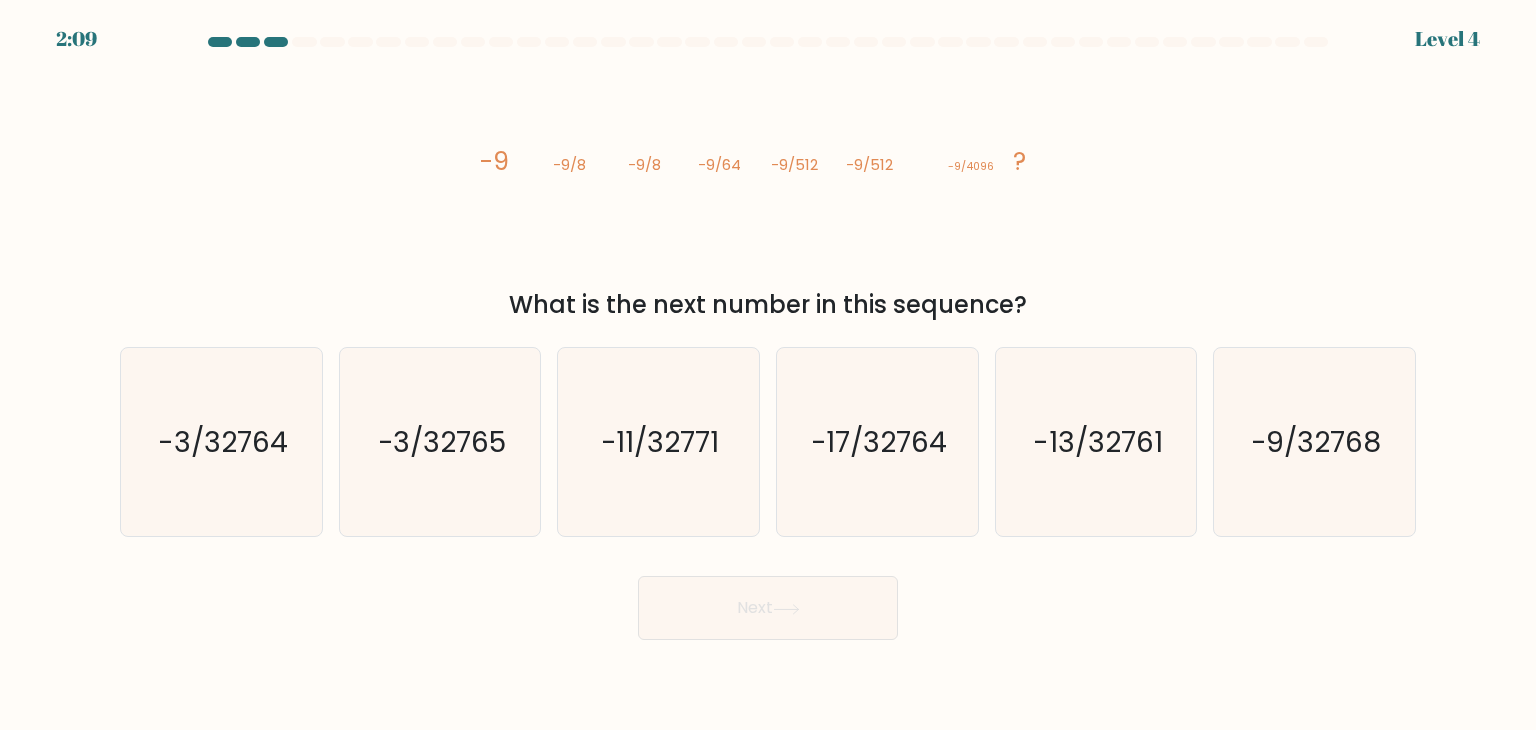 click on "What is the next number in this sequence?" at bounding box center [768, 305] 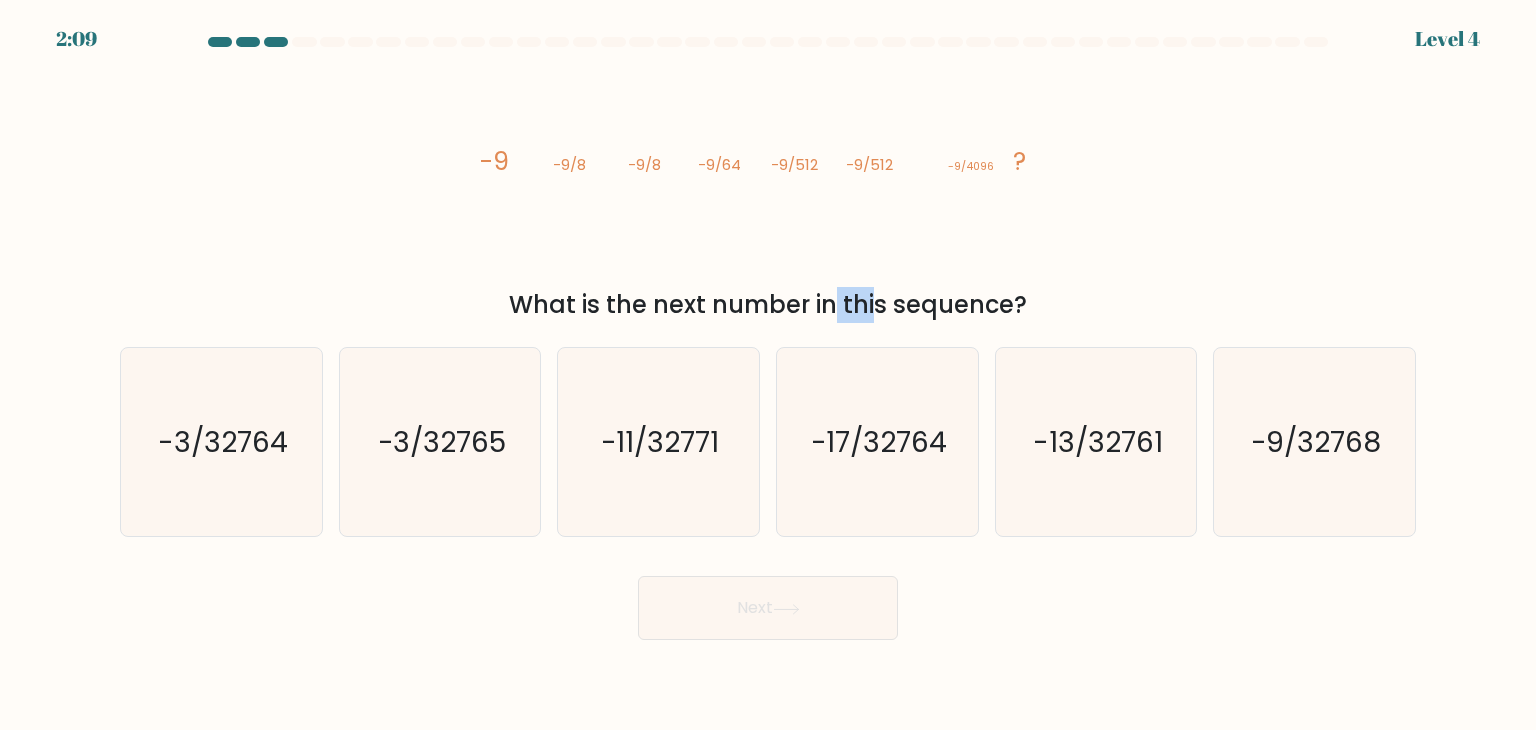 click on "What is the next number in this sequence?" at bounding box center [768, 305] 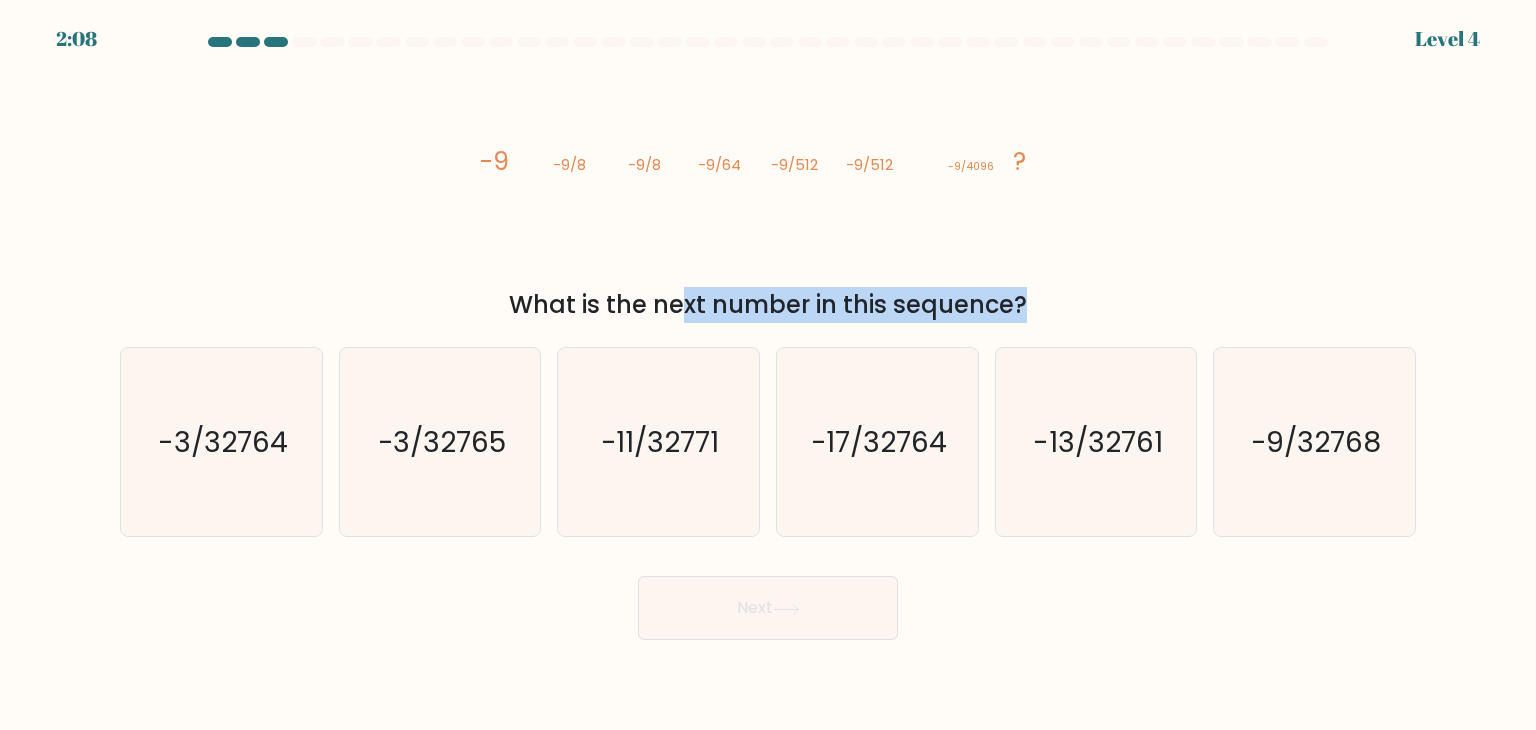 click on "What is the next number in this sequence?" at bounding box center (768, 305) 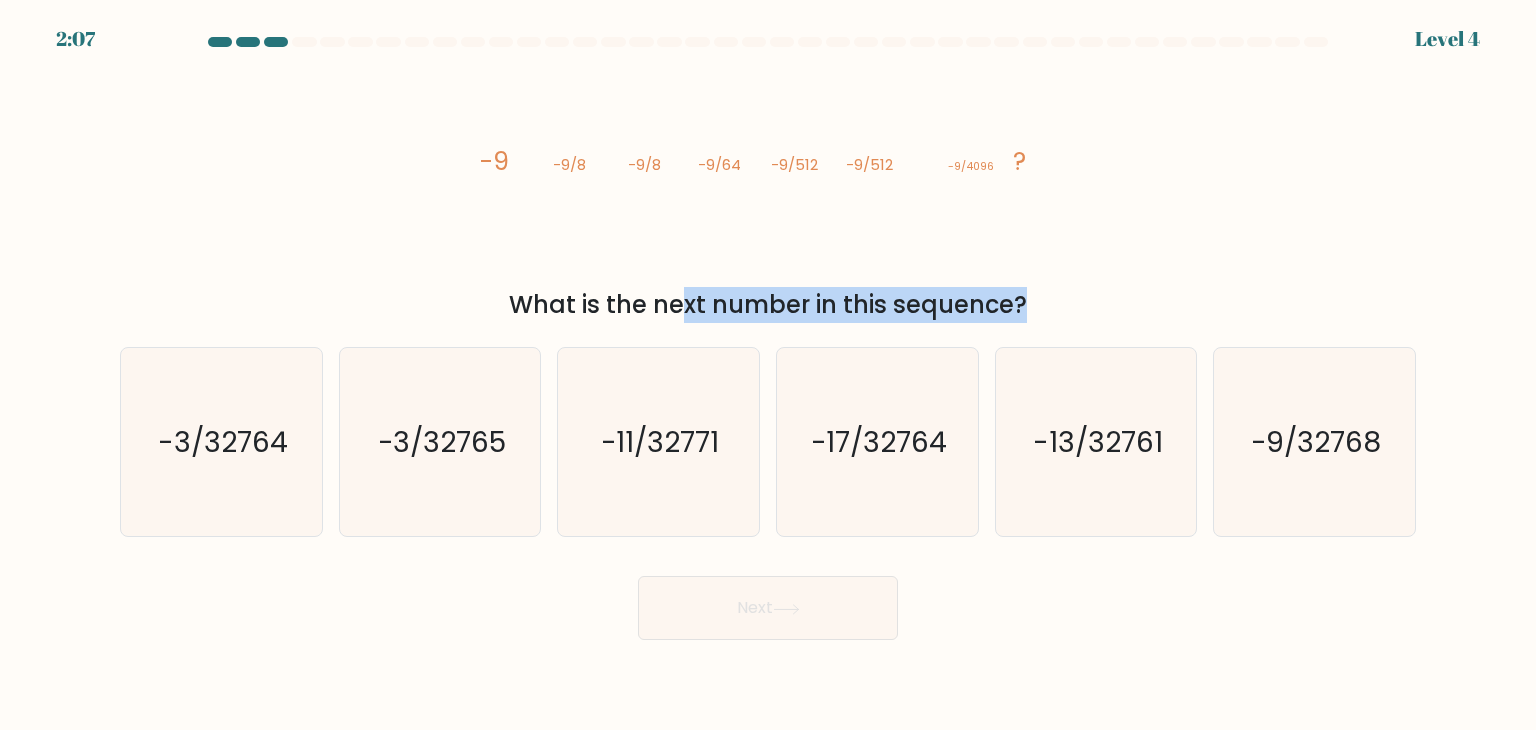 click on "What is the next number in this sequence?" at bounding box center (768, 305) 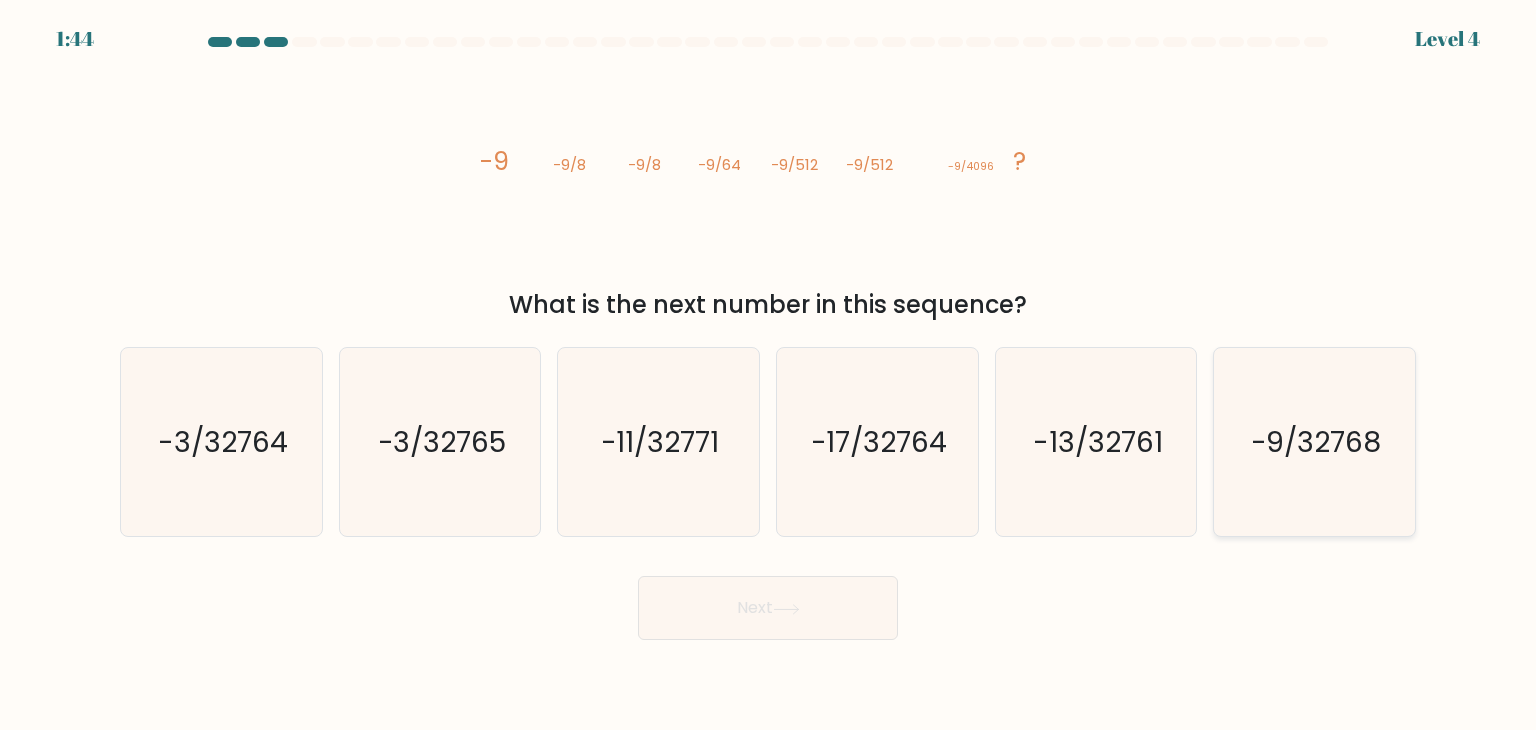 click on "-9/32768" at bounding box center (1314, 442) 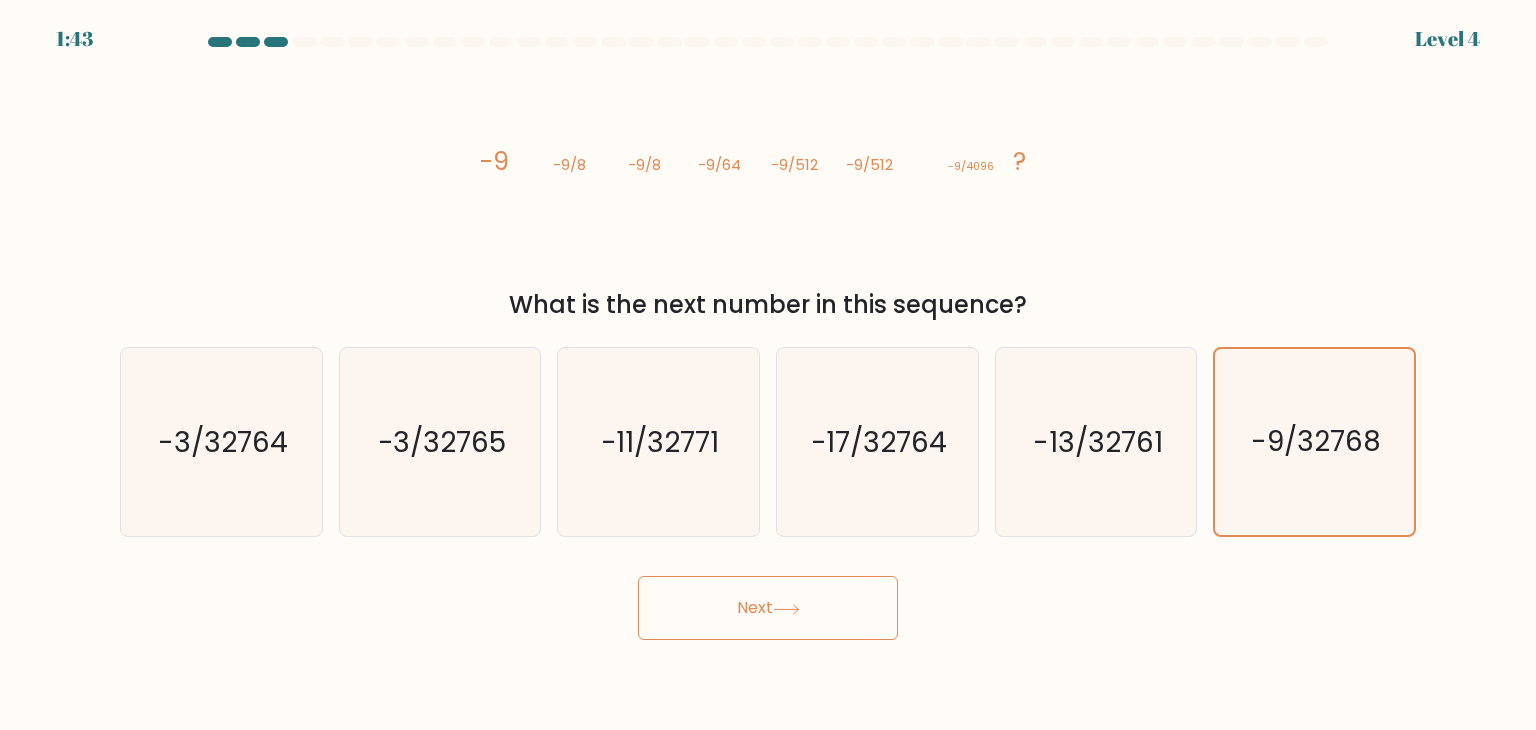 click on "Next" at bounding box center [768, 608] 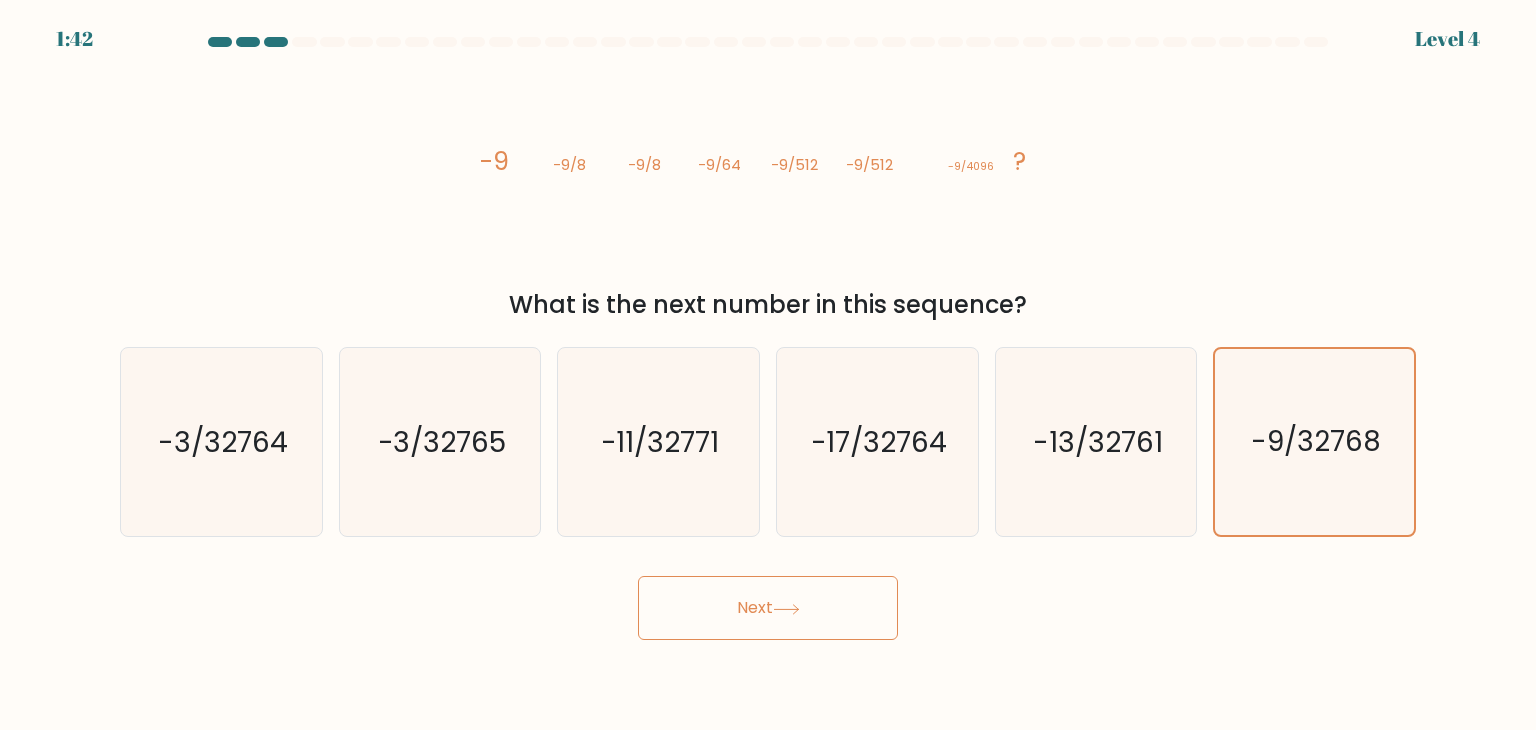 click at bounding box center (786, 609) 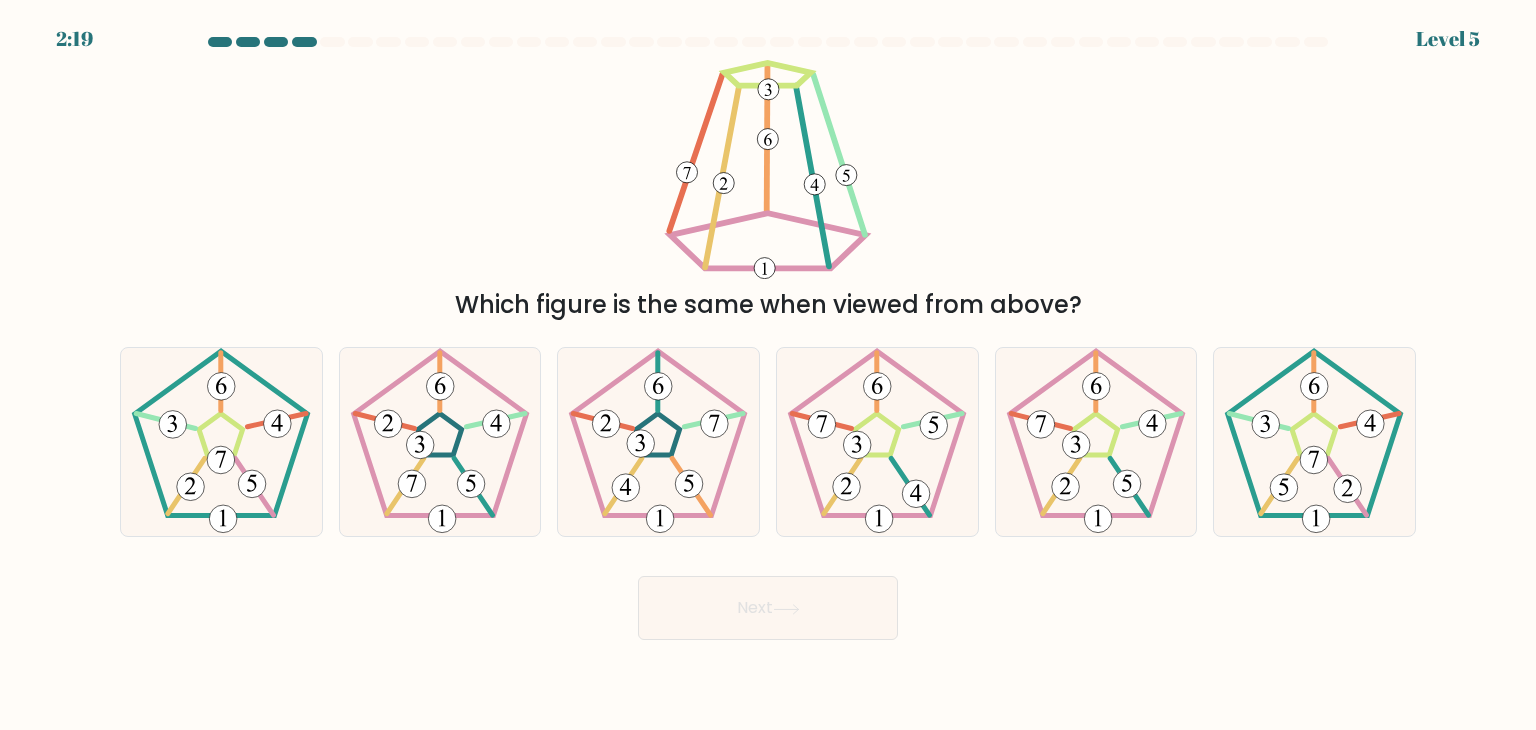 click on "Which figure is the same when viewed from above?" at bounding box center (768, 305) 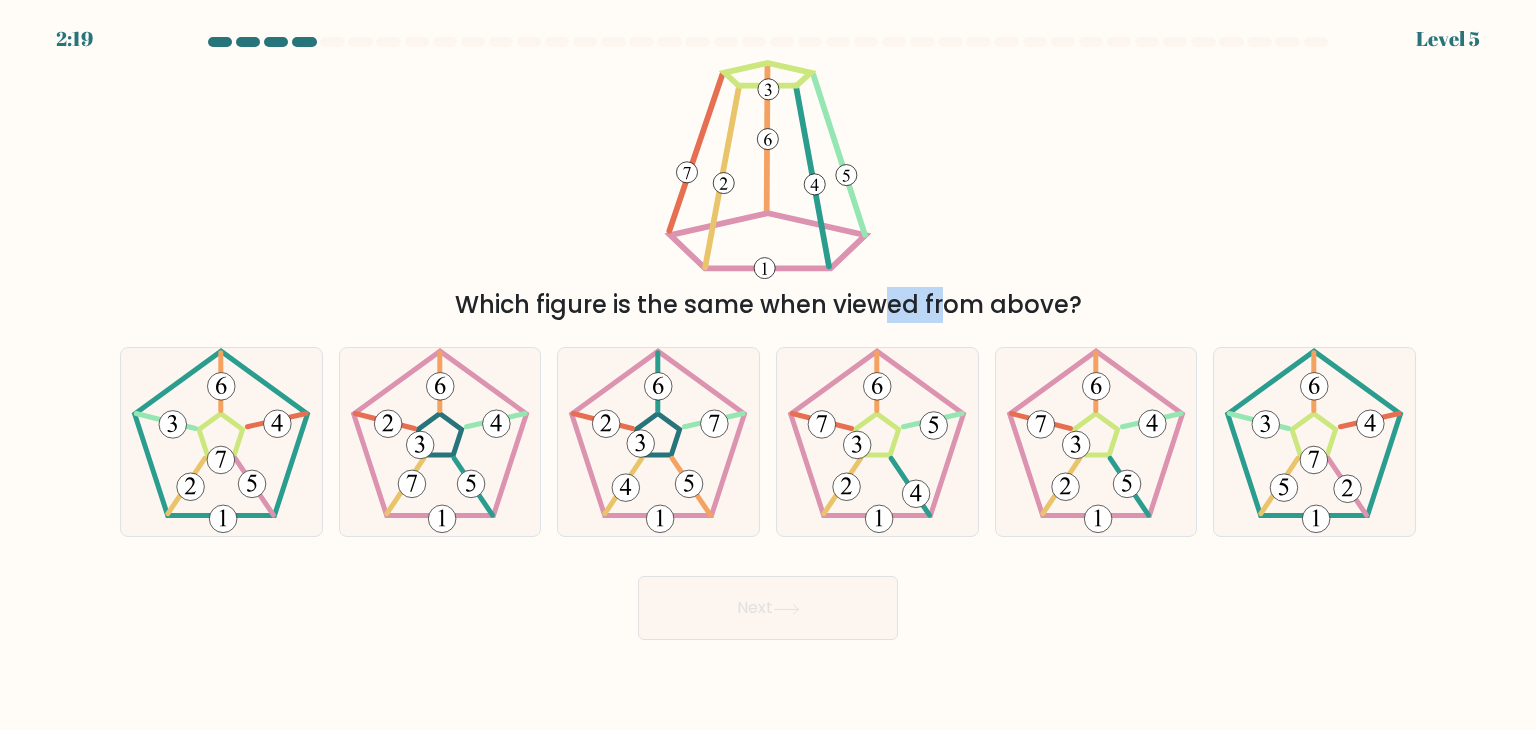 click on "Which figure is the same when viewed from above?" at bounding box center (768, 305) 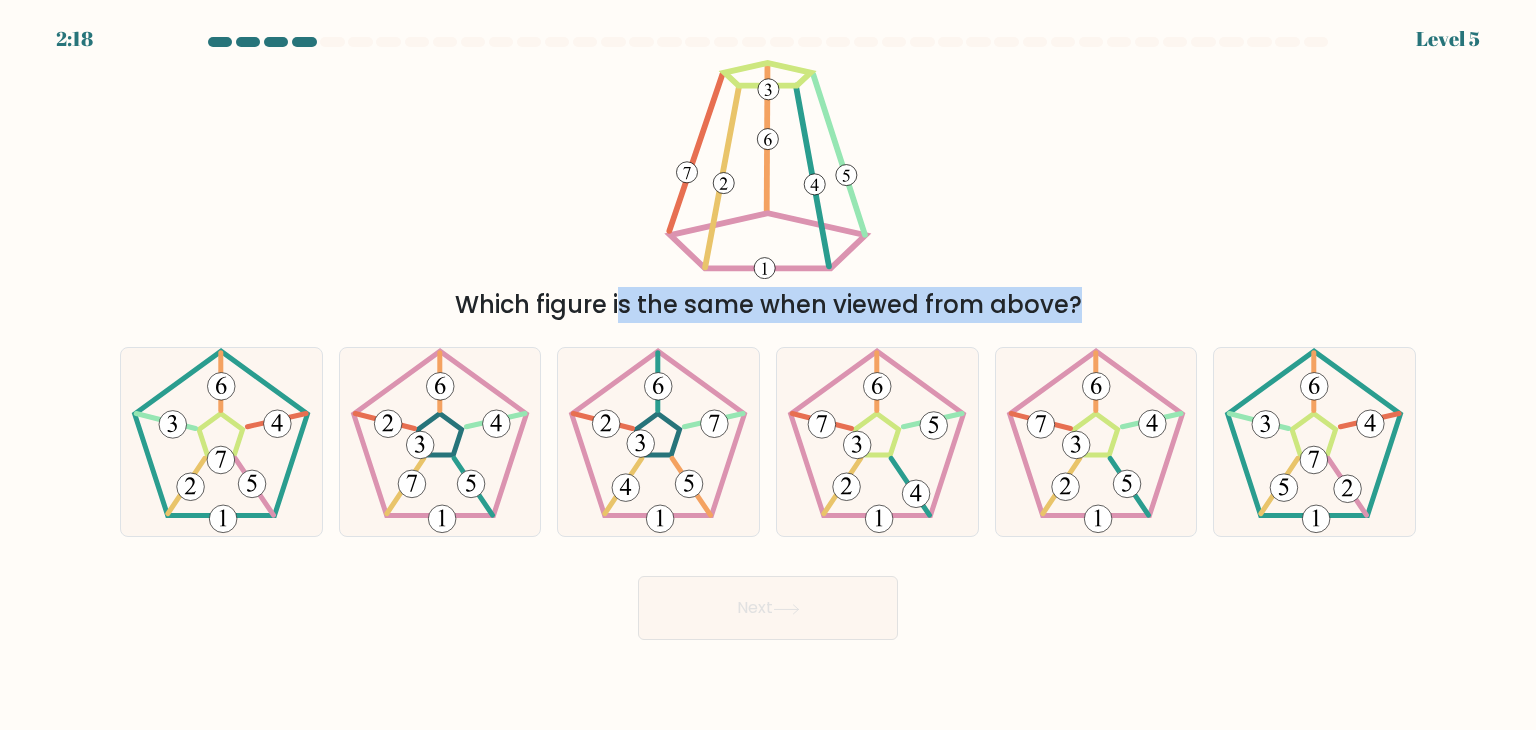 click on "Which figure is the same when viewed from above?" at bounding box center (768, 305) 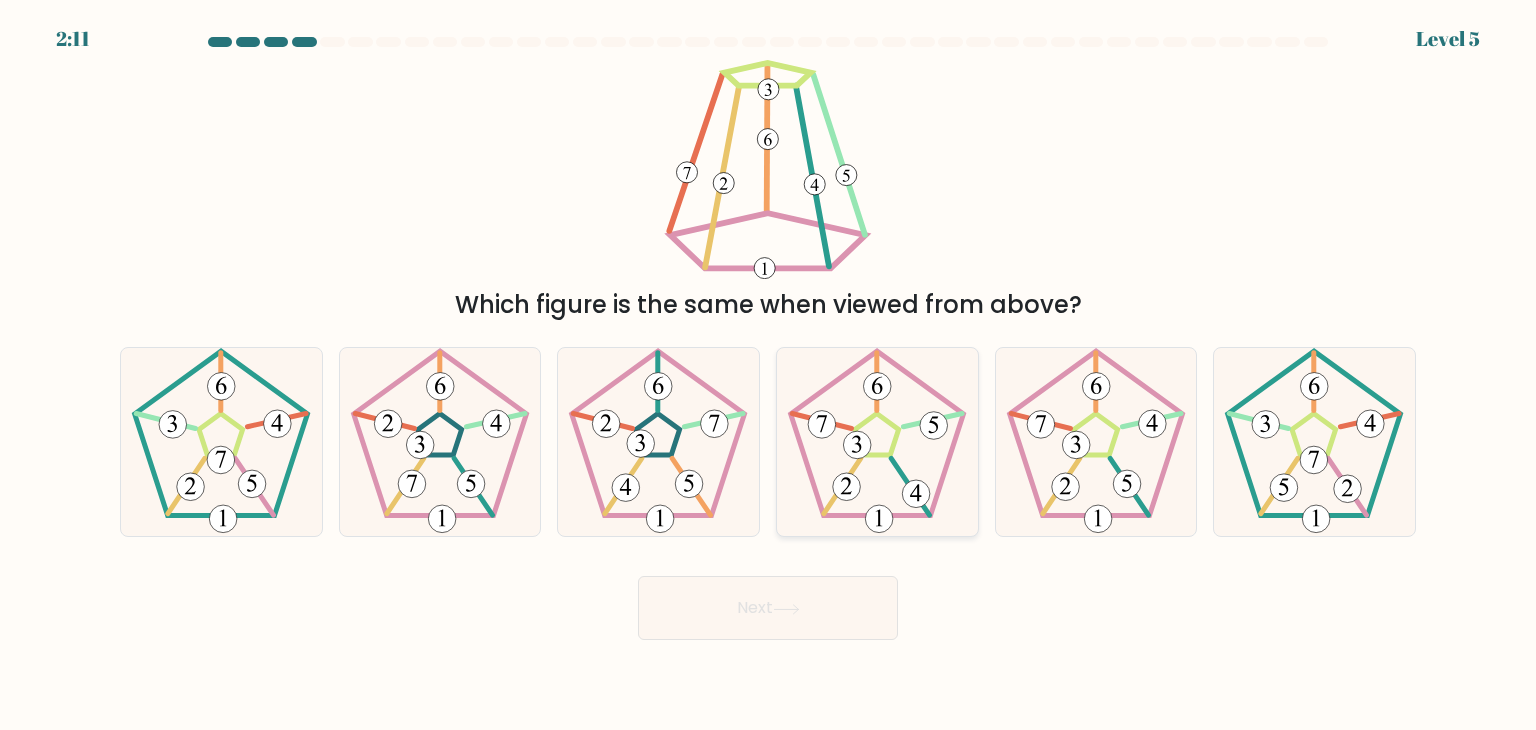click at bounding box center (877, 442) 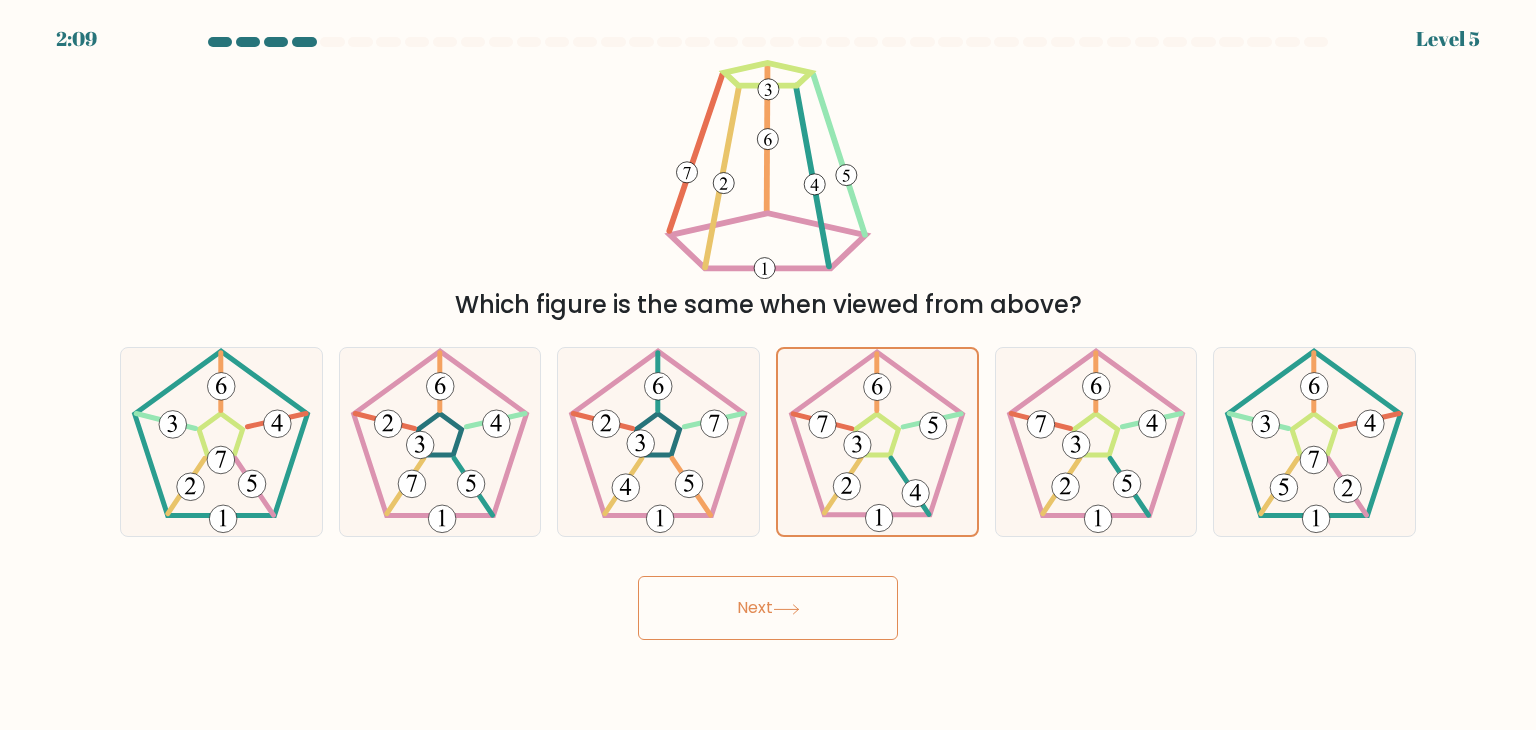 click on "Next" at bounding box center [768, 608] 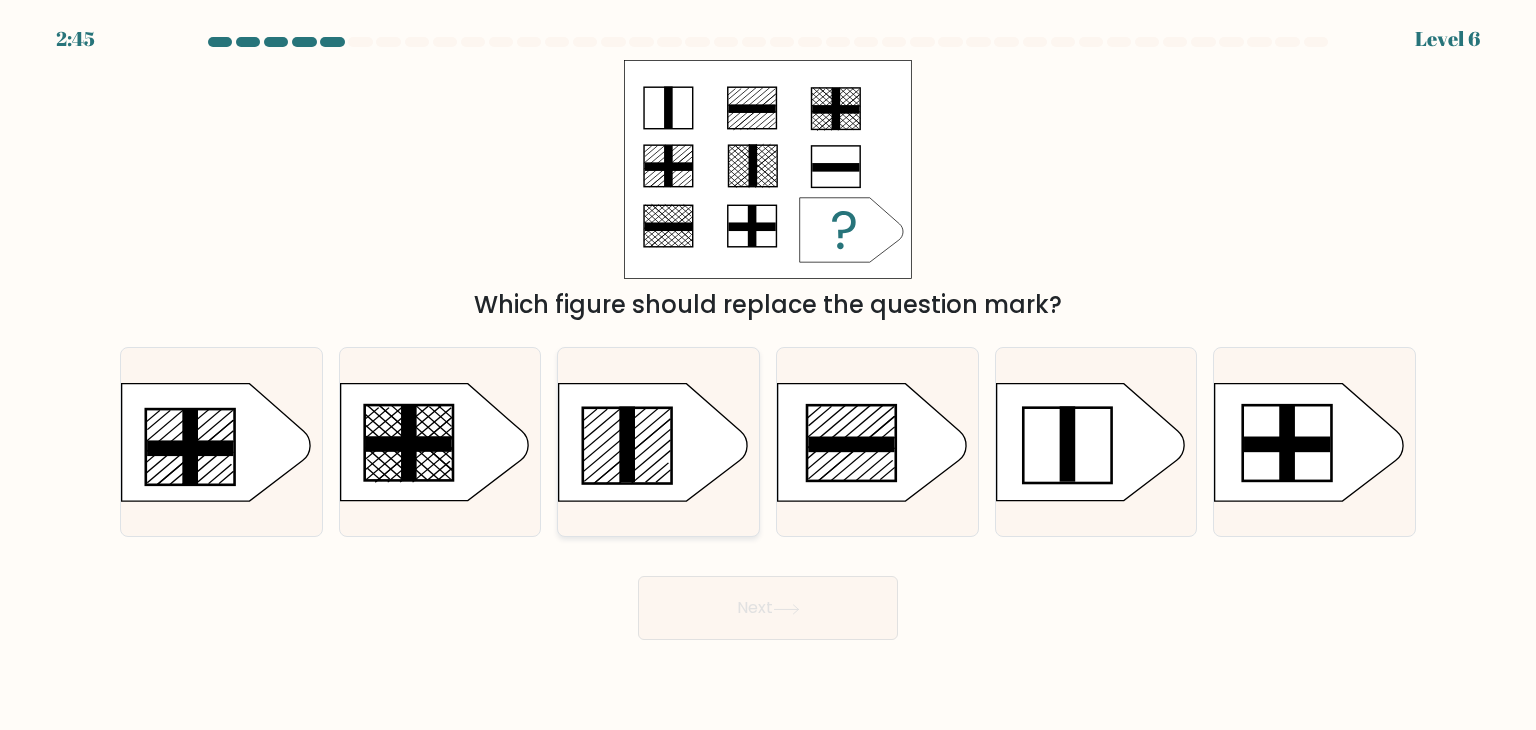 click at bounding box center (653, 442) 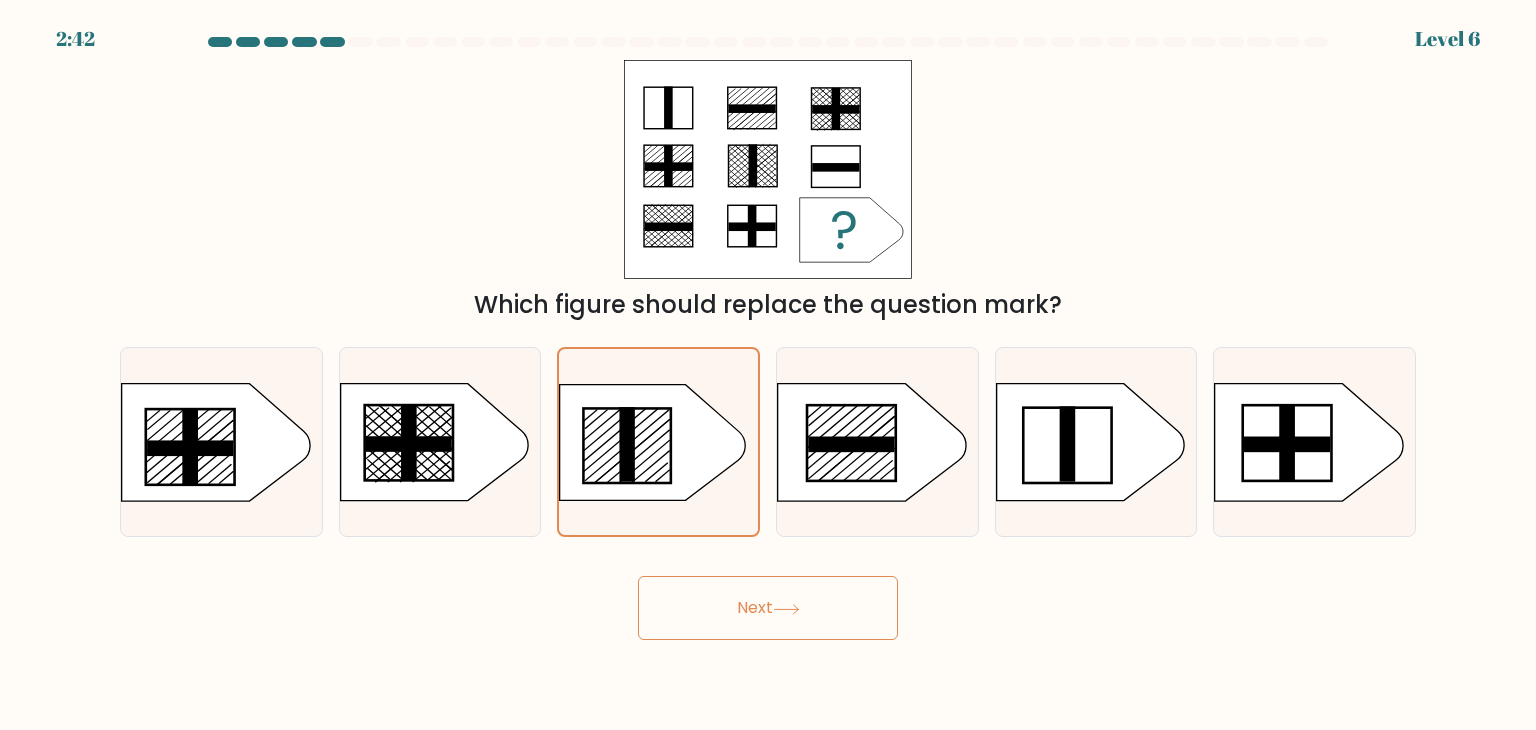 click on "Next" at bounding box center [768, 608] 